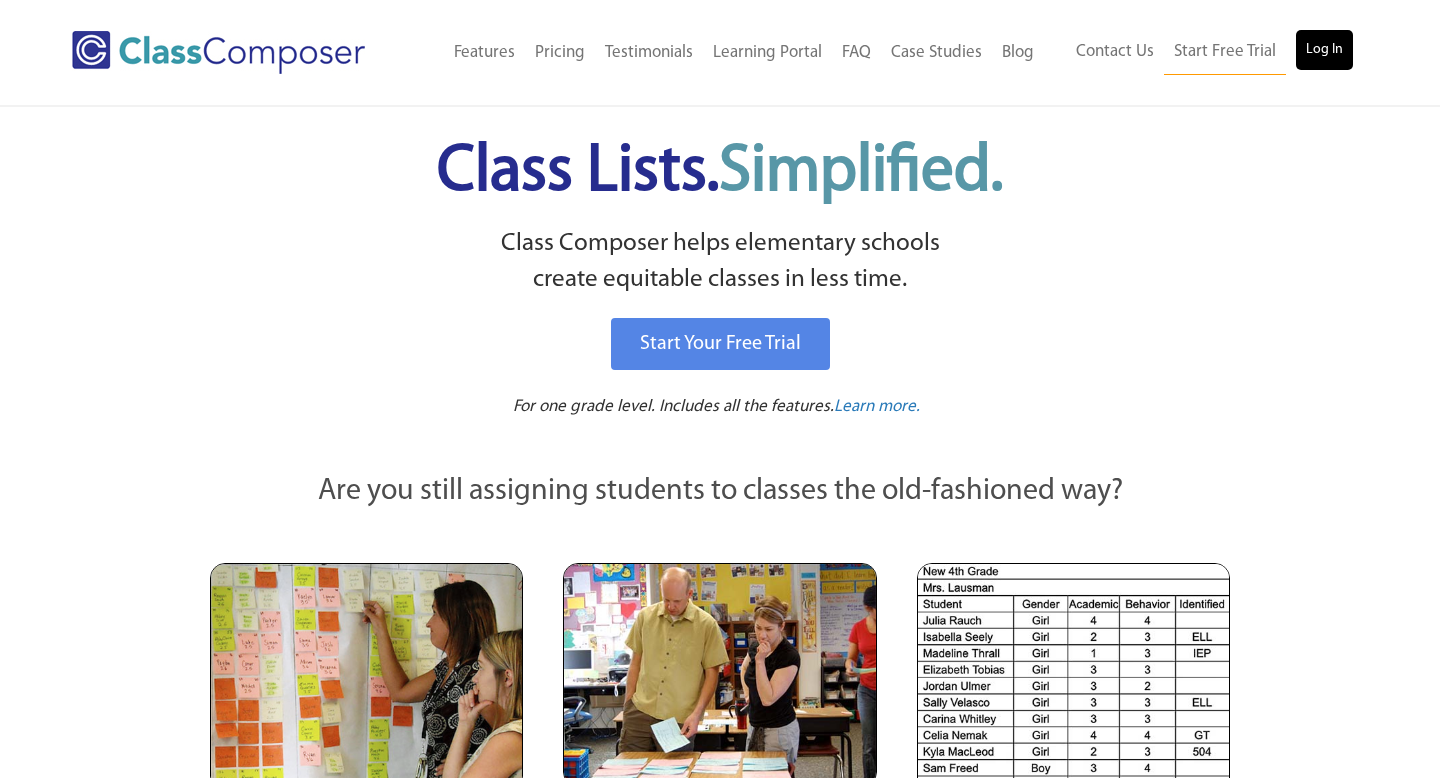 scroll, scrollTop: 0, scrollLeft: 0, axis: both 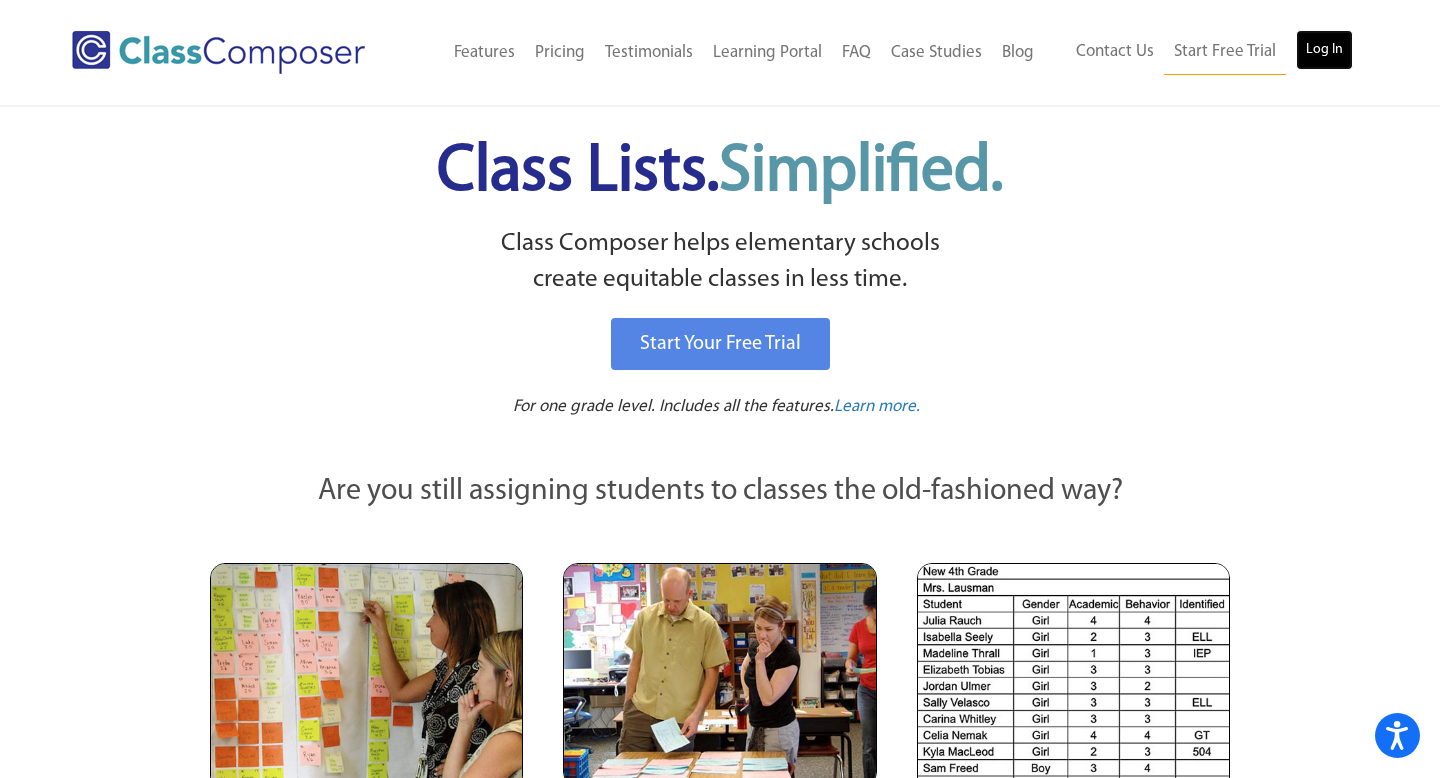 click on "Log In" at bounding box center [1324, 50] 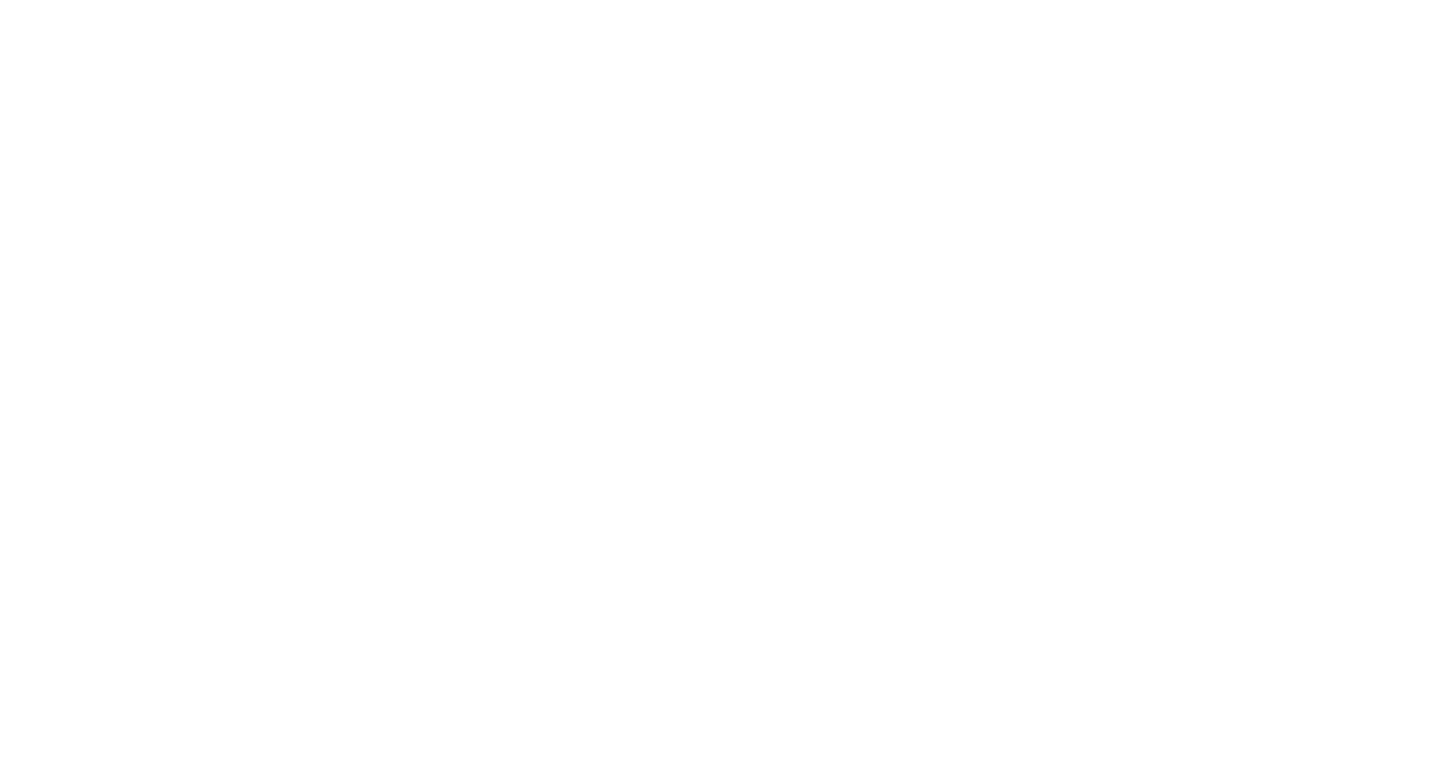 scroll, scrollTop: 0, scrollLeft: 0, axis: both 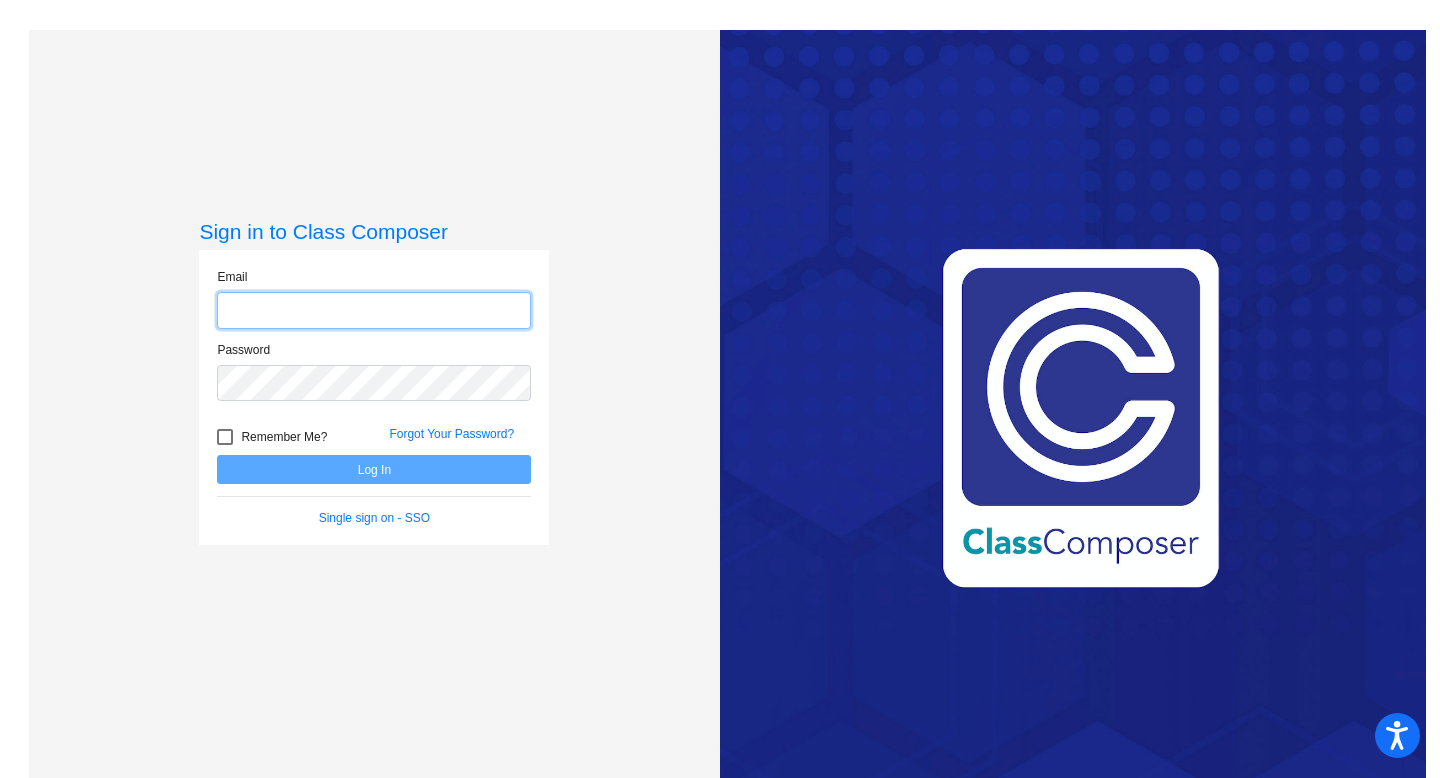 type on "[EMAIL_ADDRESS][DOMAIN_NAME]" 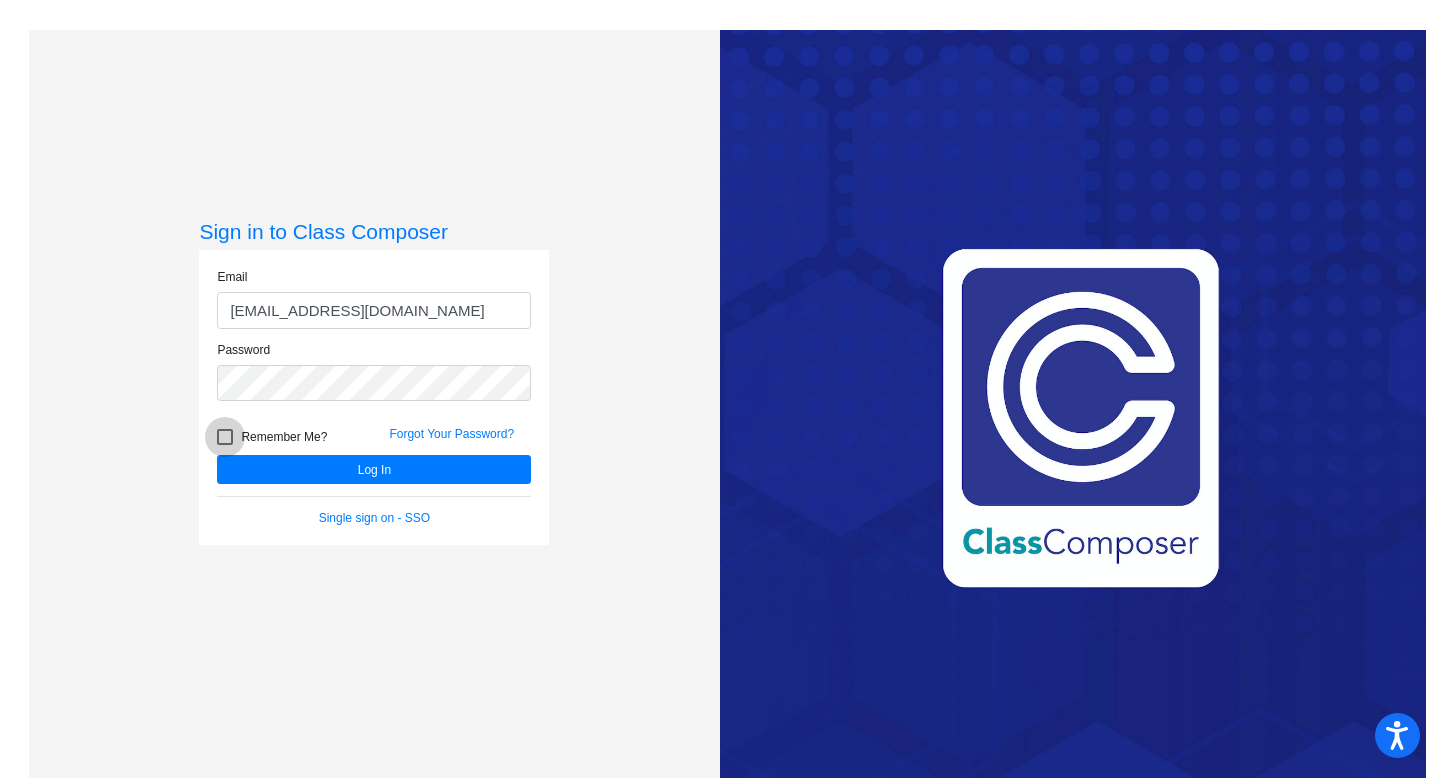 click at bounding box center (225, 437) 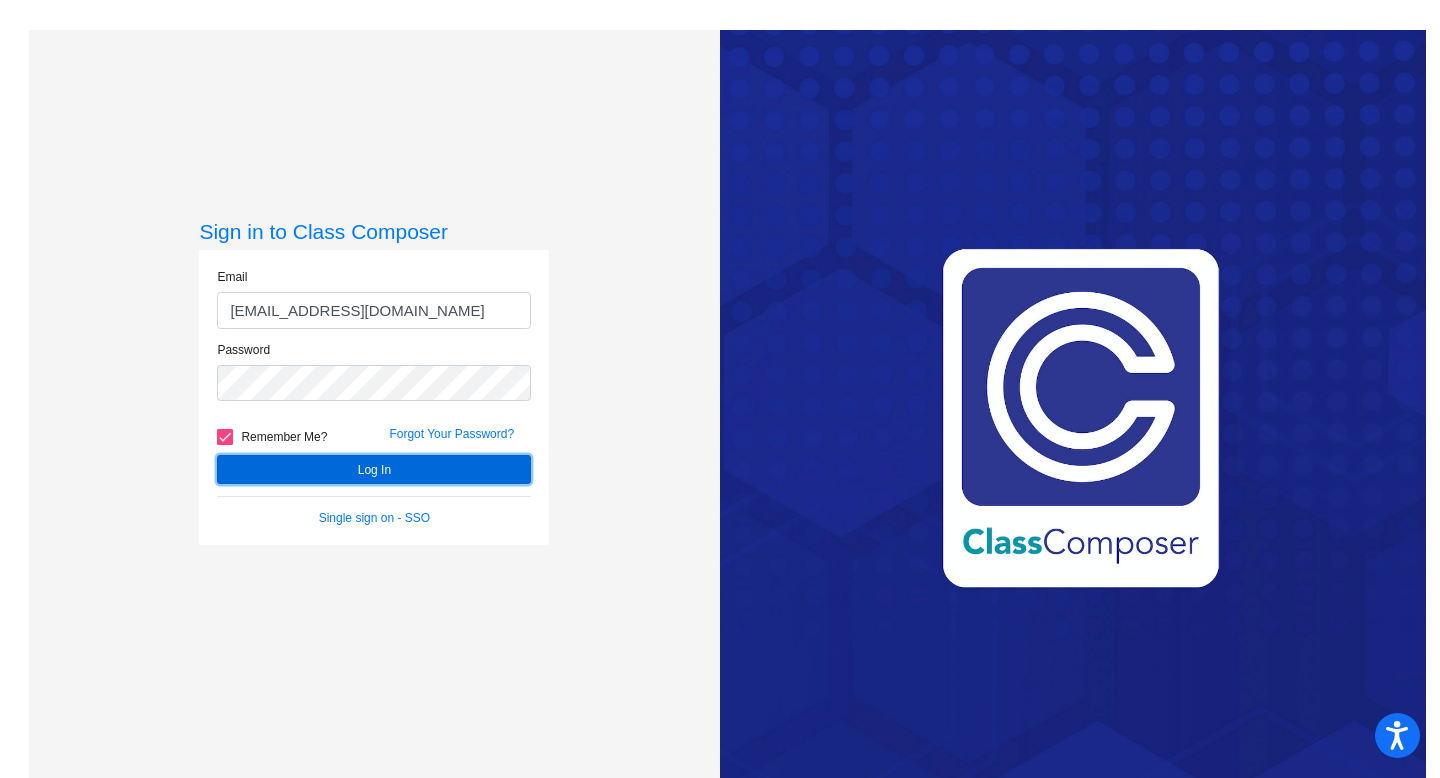 click on "Log In" 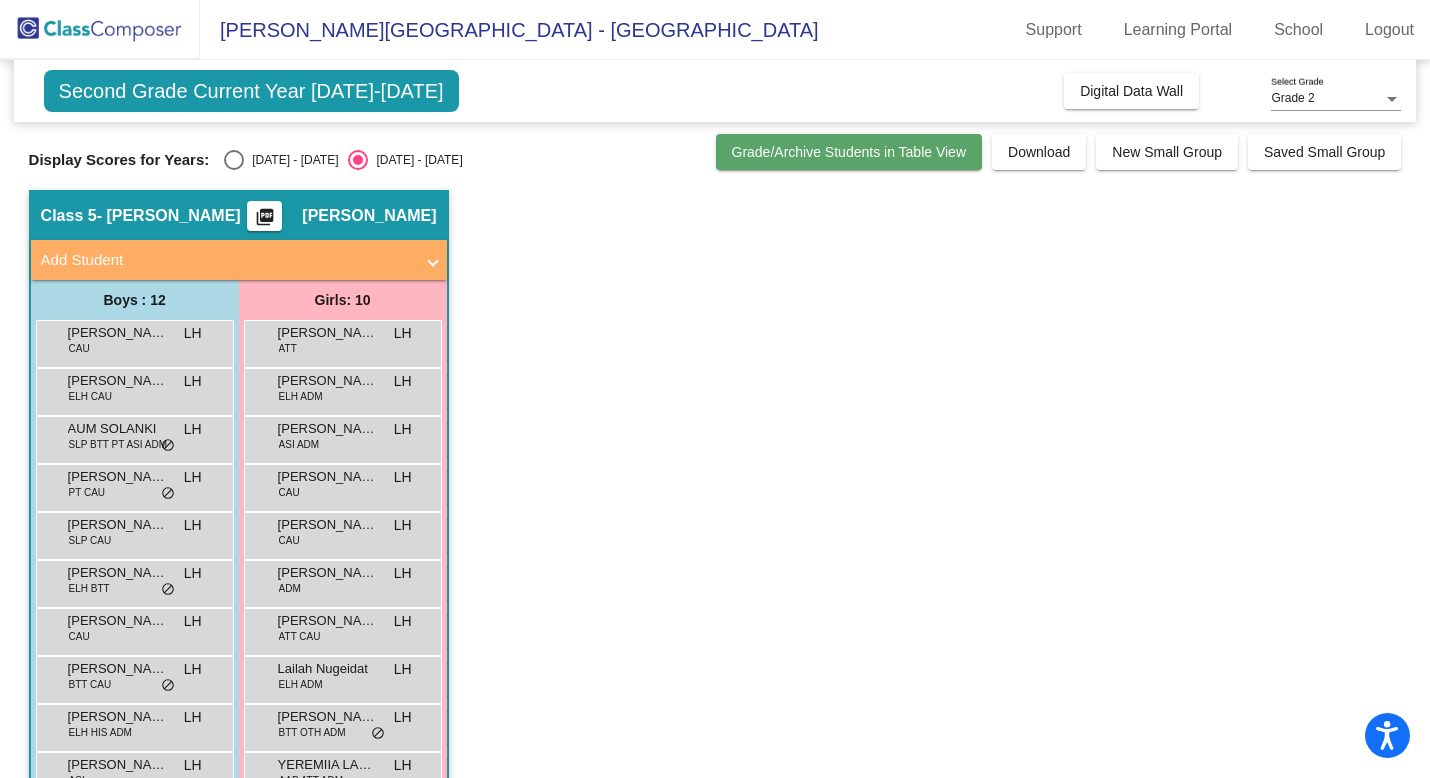 click on "Grade/Archive Students in Table View" 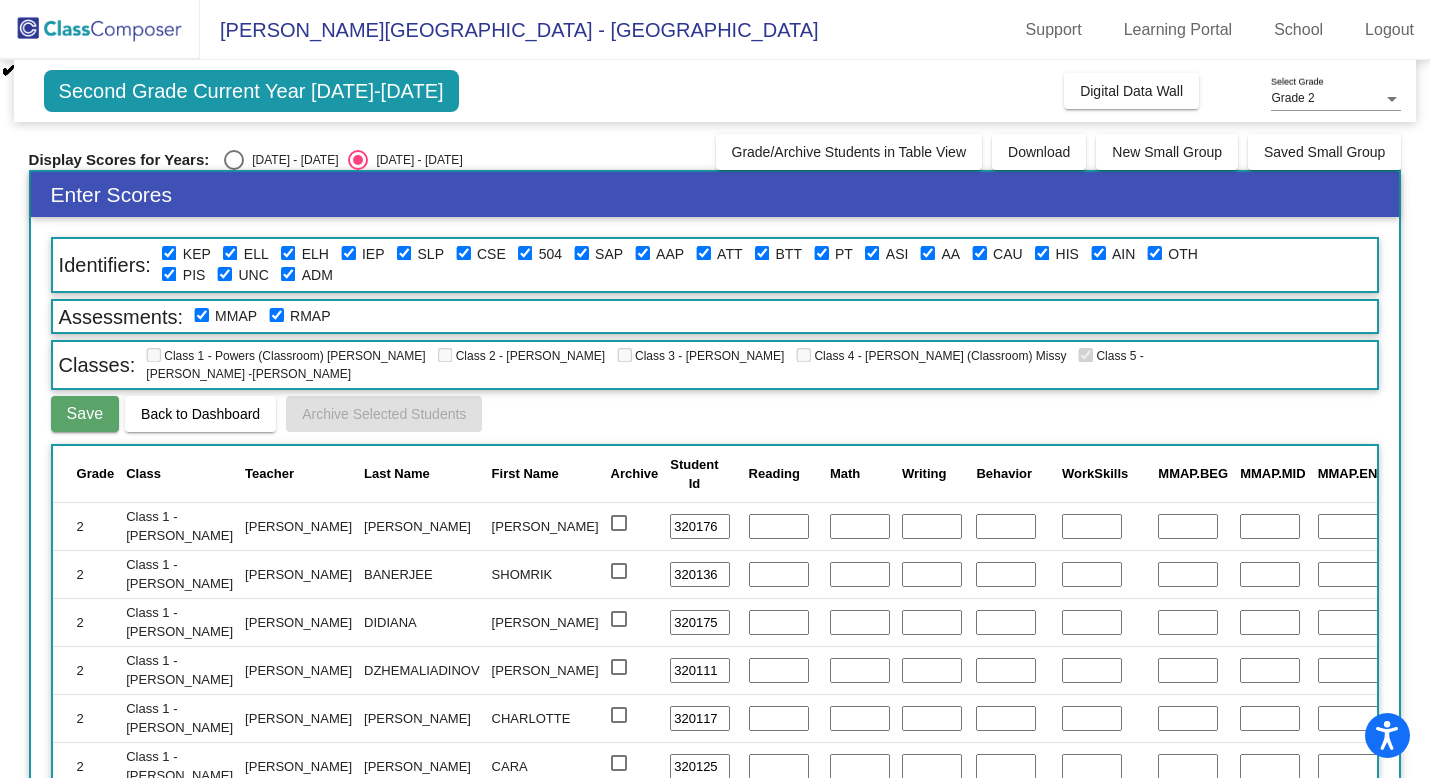 click on "Second Grade Current Year 2025-2026" 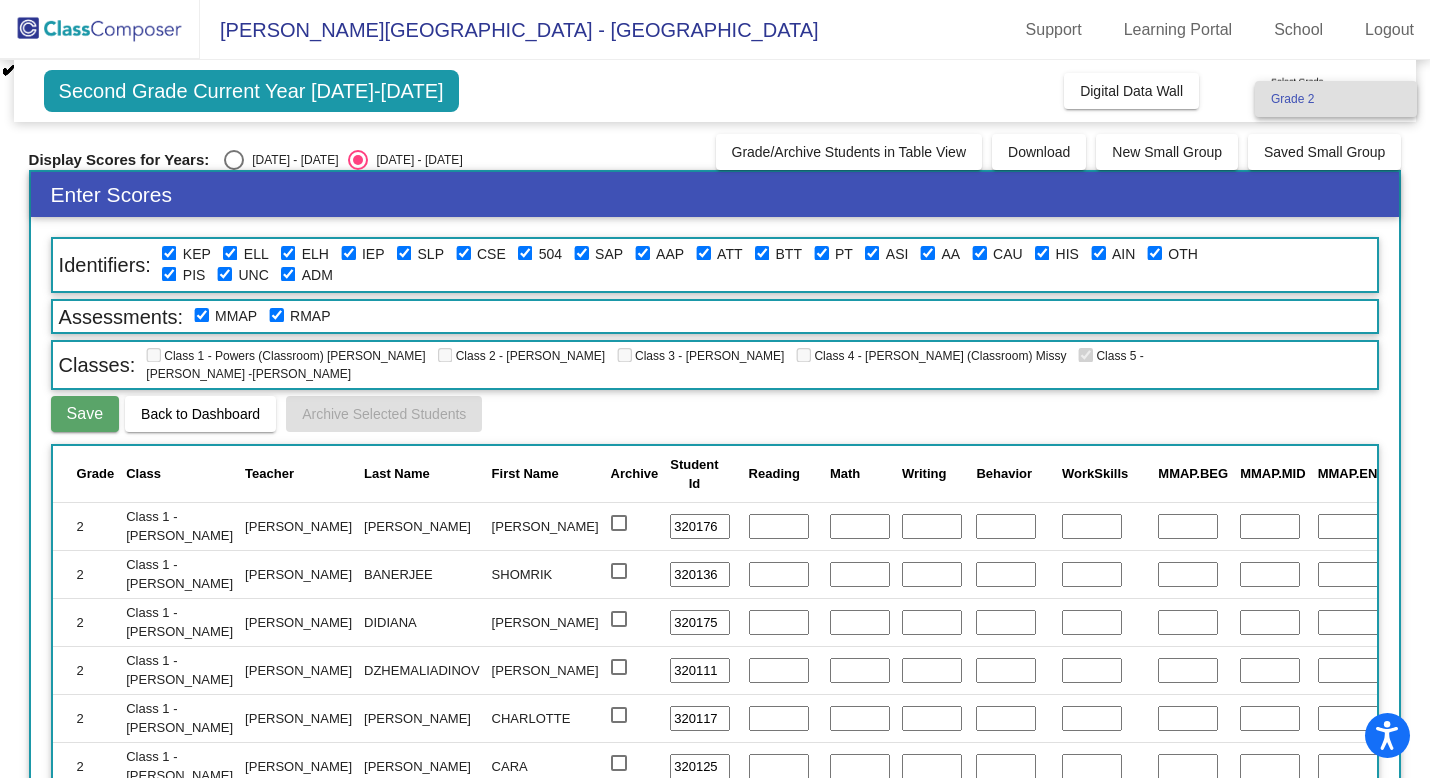 click on "Grade 2" at bounding box center [1336, 99] 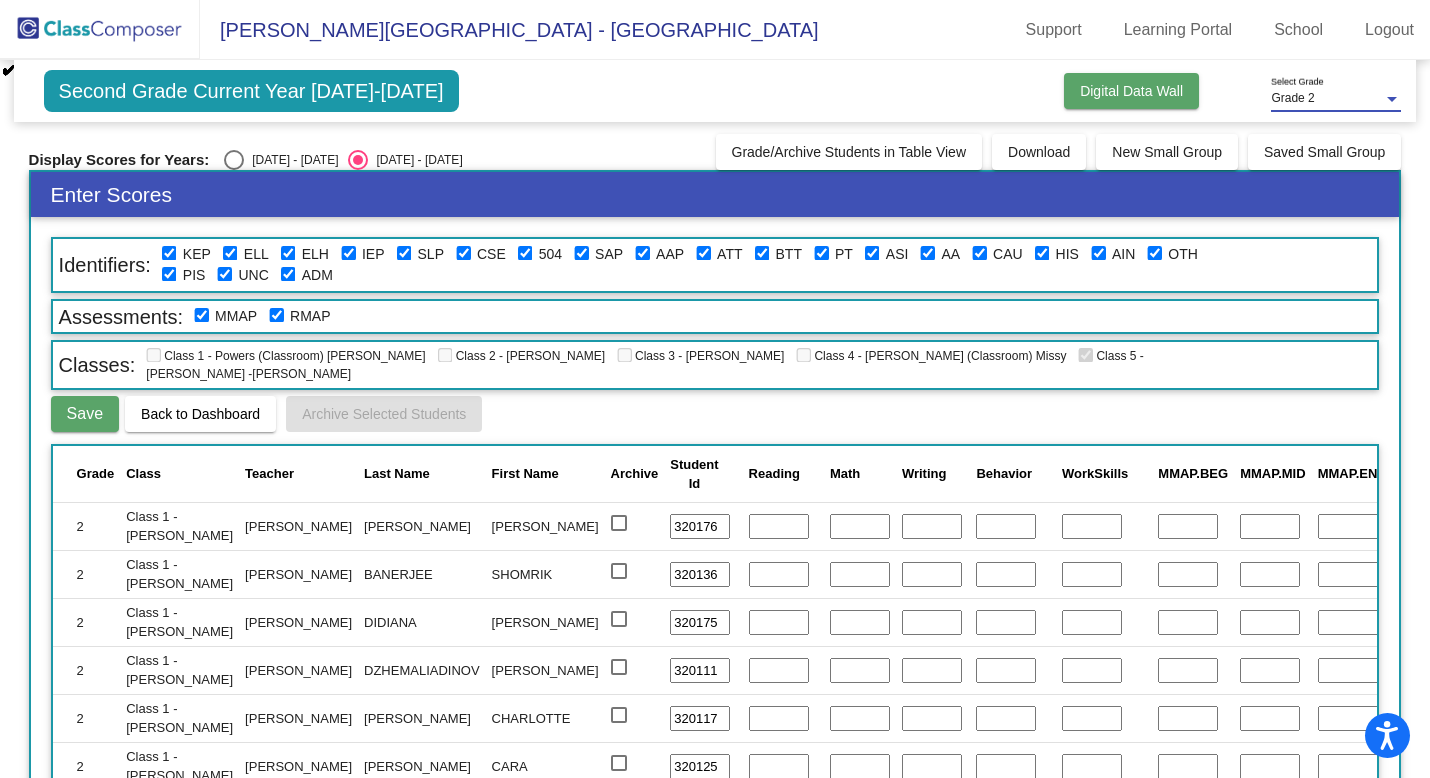click on "Digital Data Wall" 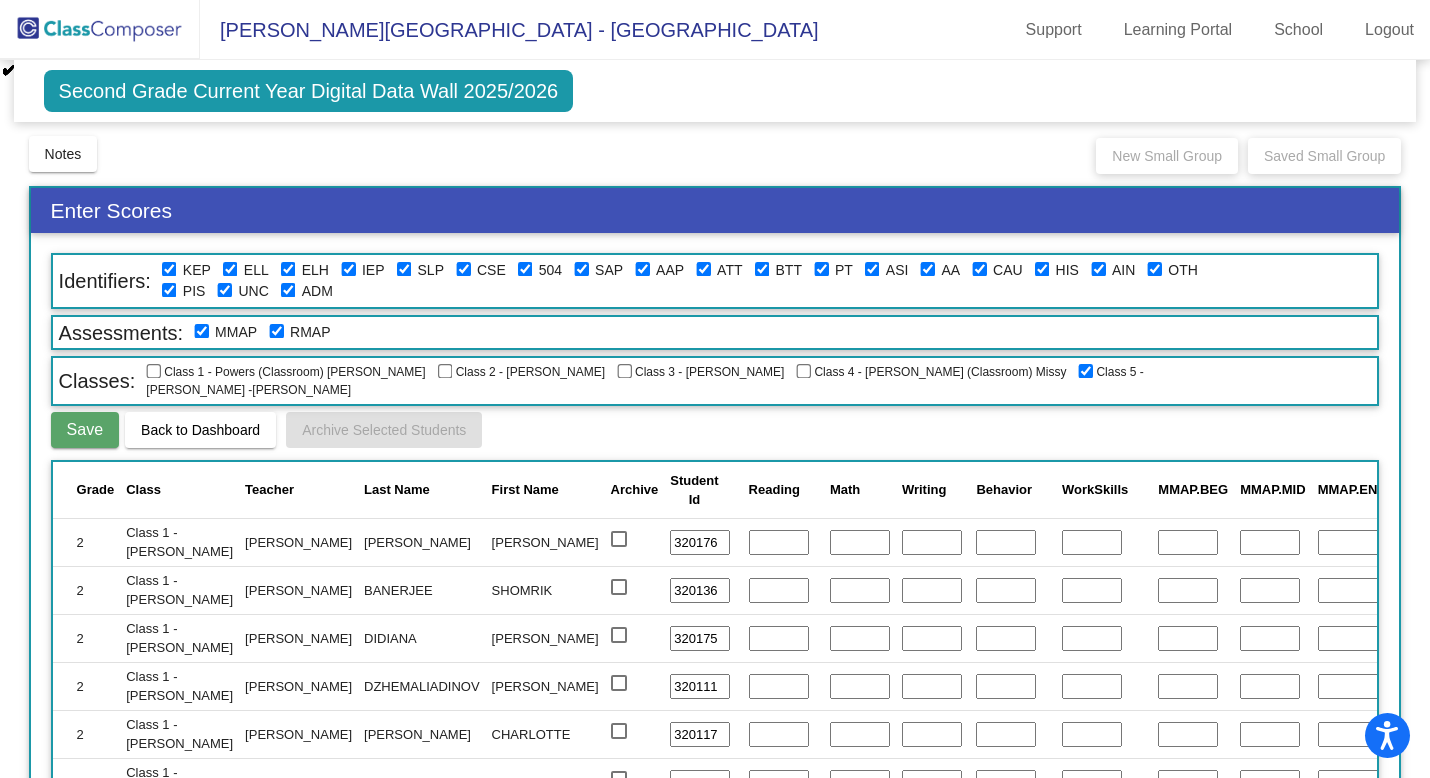 click on "Second Grade Current Year Digital Data Wall 2025/2026" 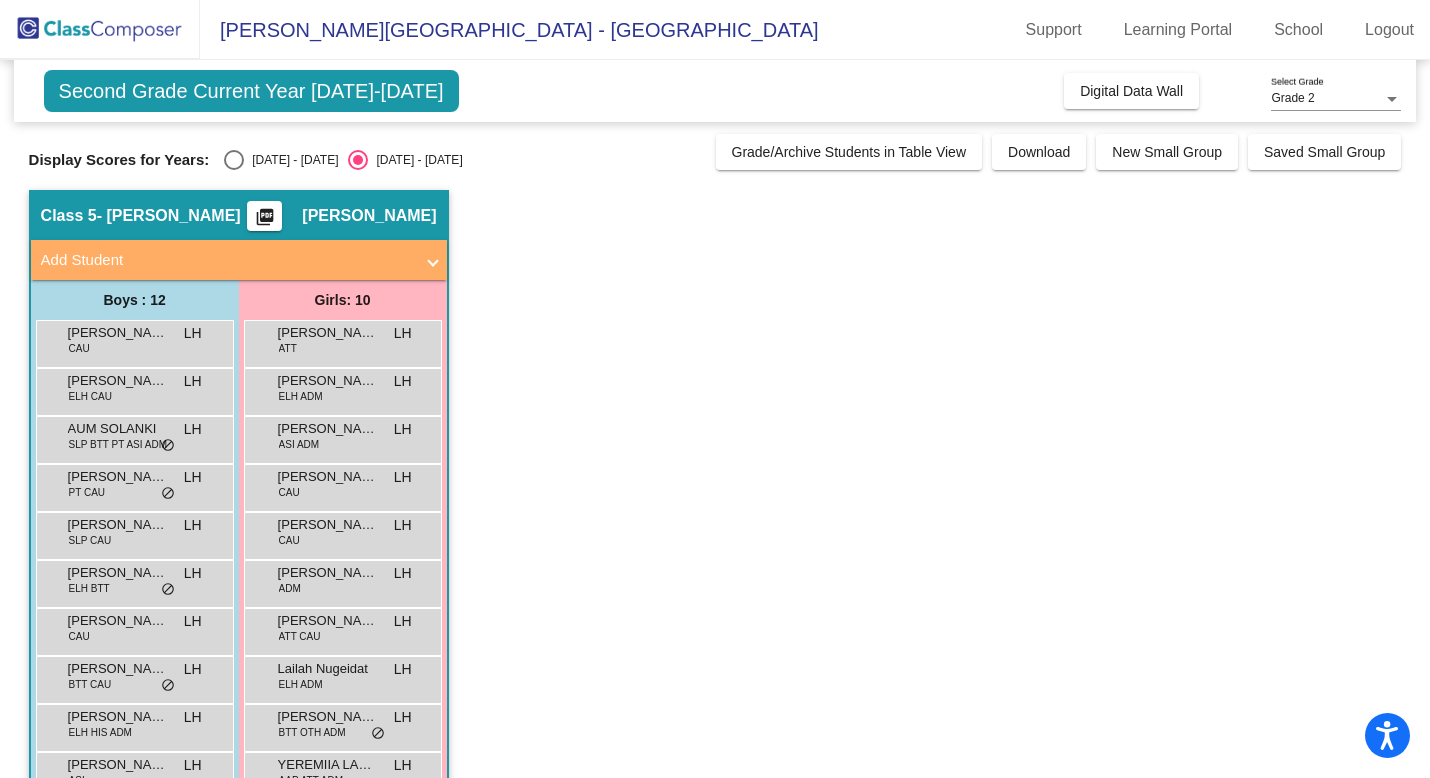 click on "Leeann Harper" 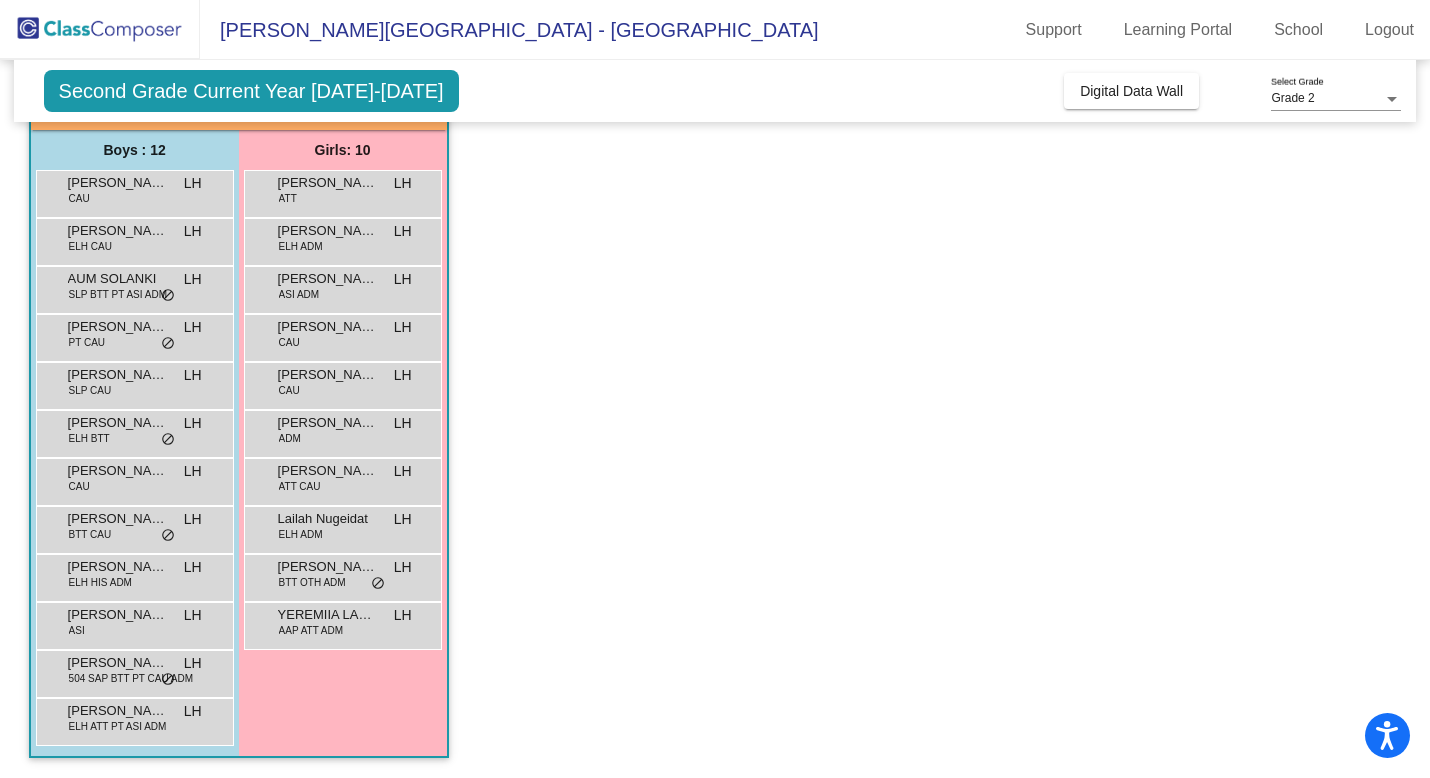 scroll, scrollTop: 0, scrollLeft: 0, axis: both 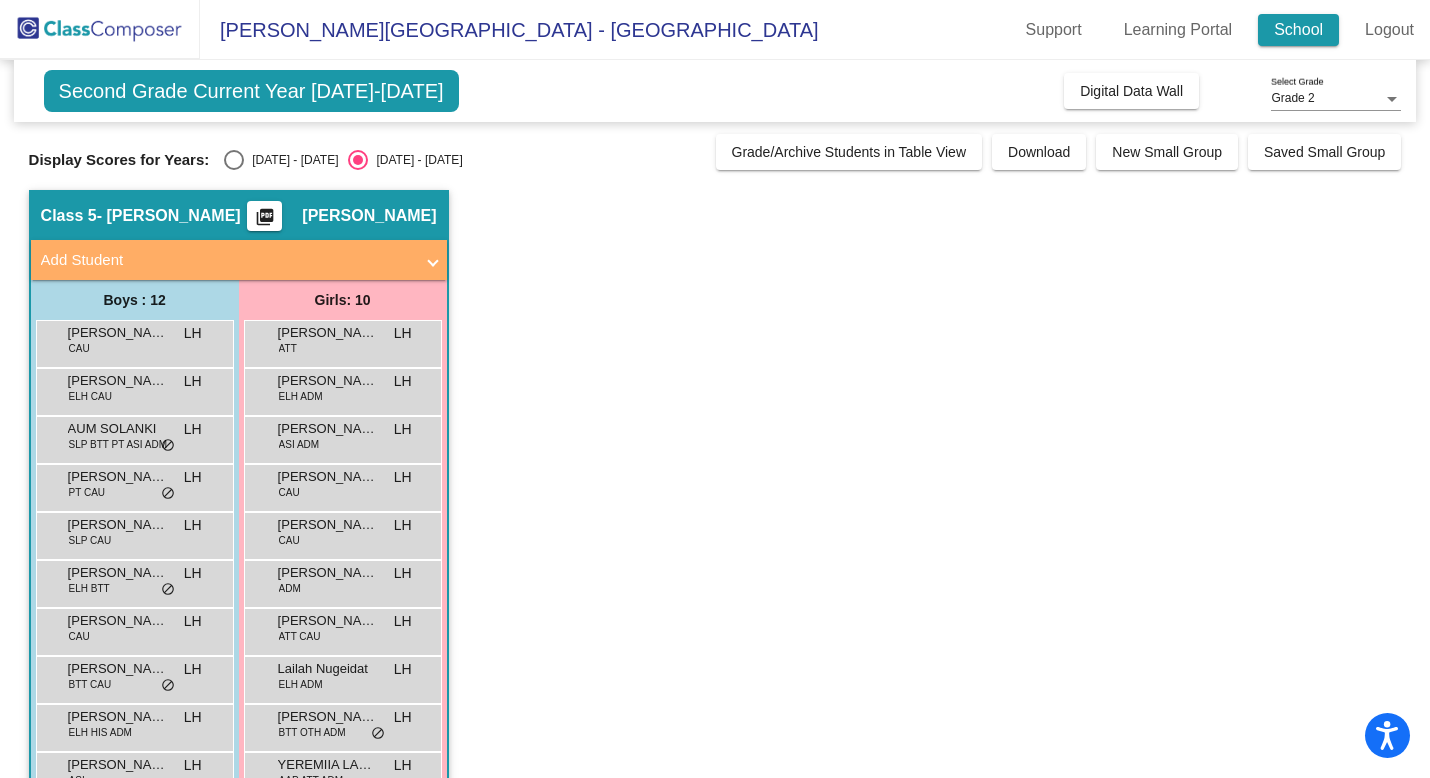 click on "School" 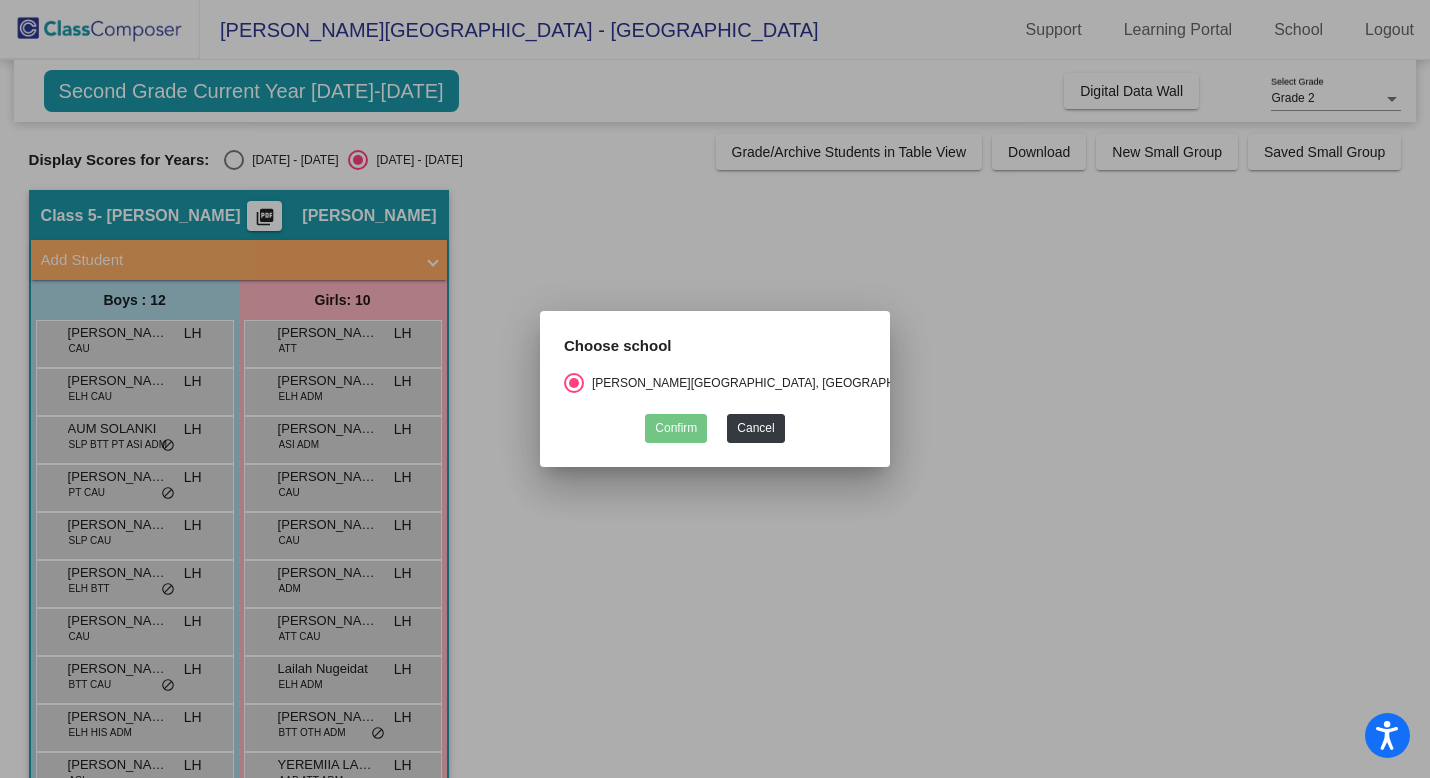 click on "Choose school    Elizabeth Ide Elementary School, Center Cass School District 66 Confirm Cancel" at bounding box center (715, 389) 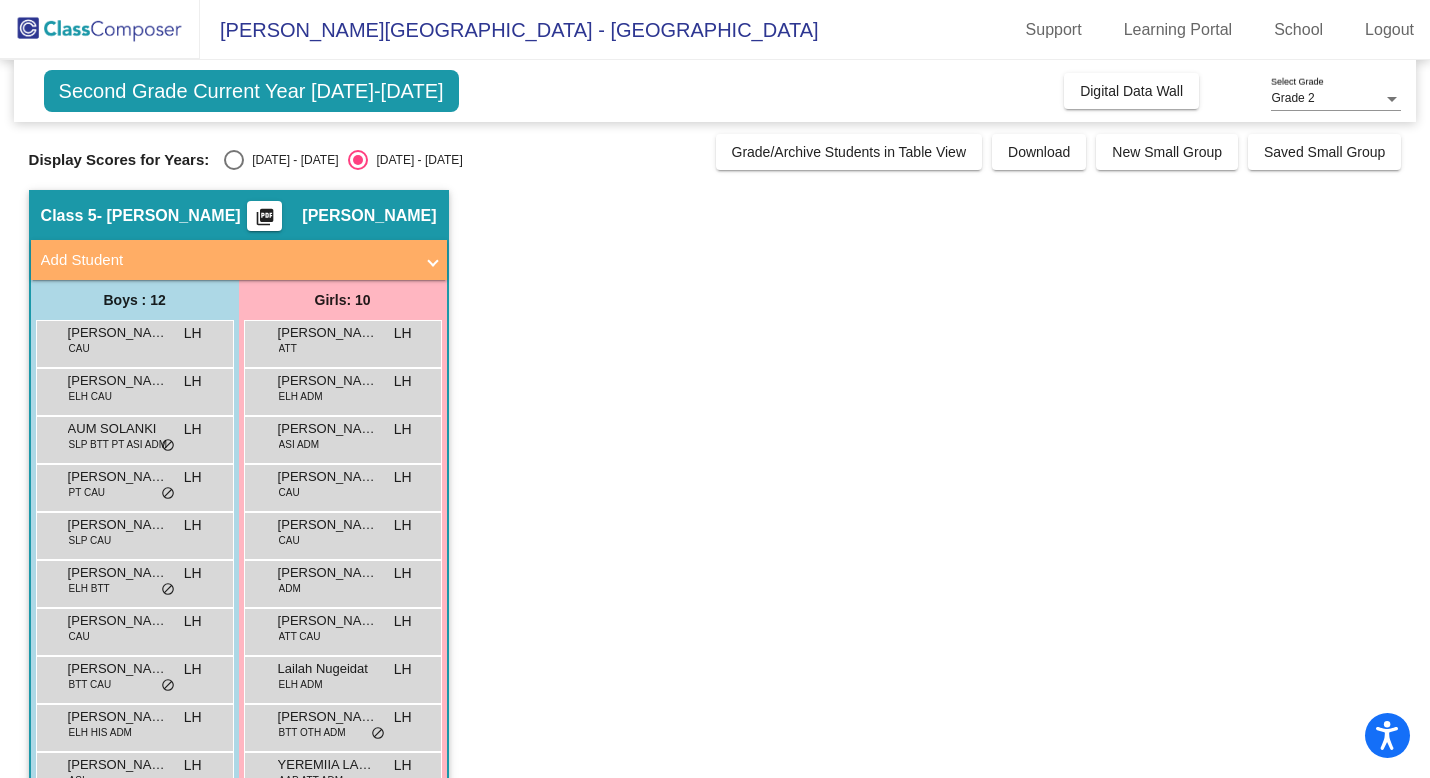 click at bounding box center (1392, 99) 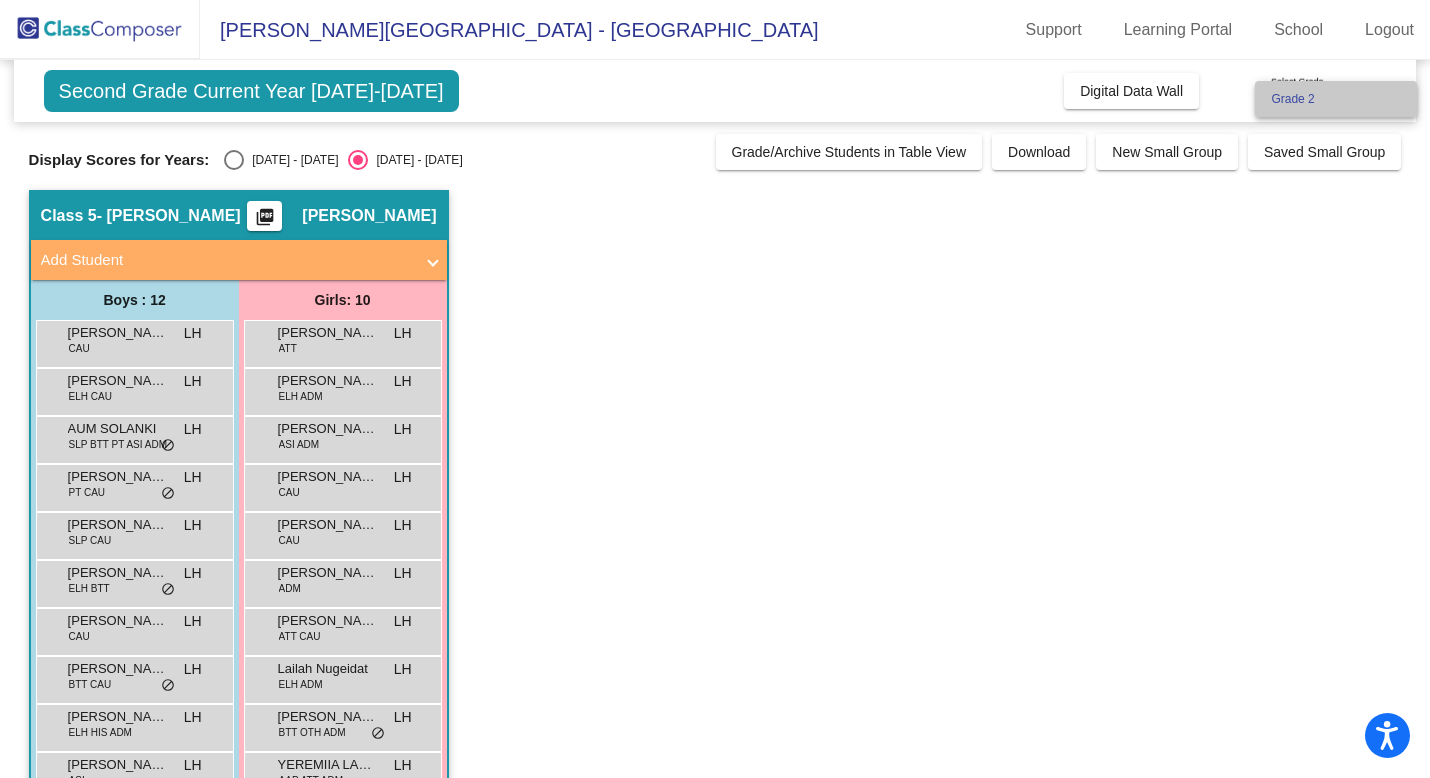 click on "Grade 2" at bounding box center (1336, 99) 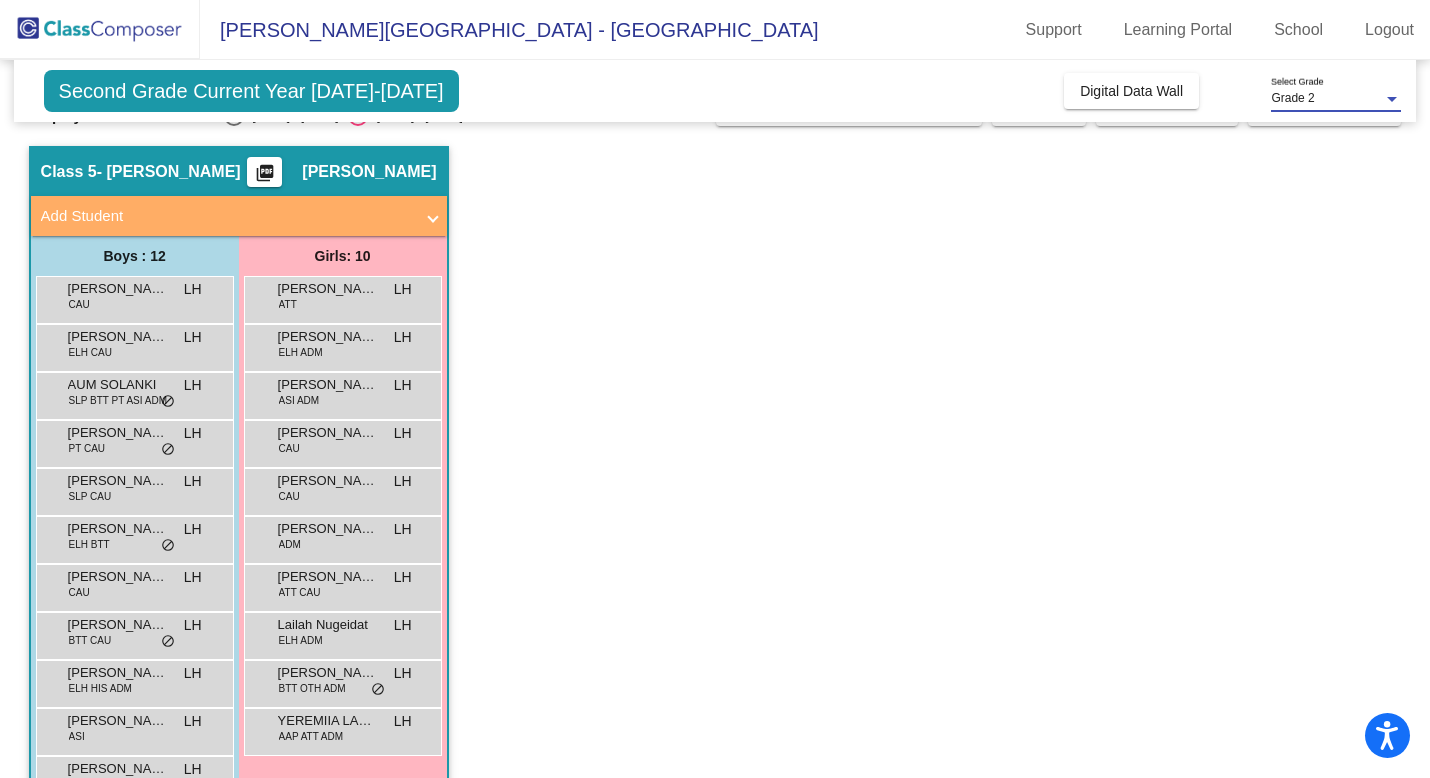 scroll, scrollTop: 0, scrollLeft: 0, axis: both 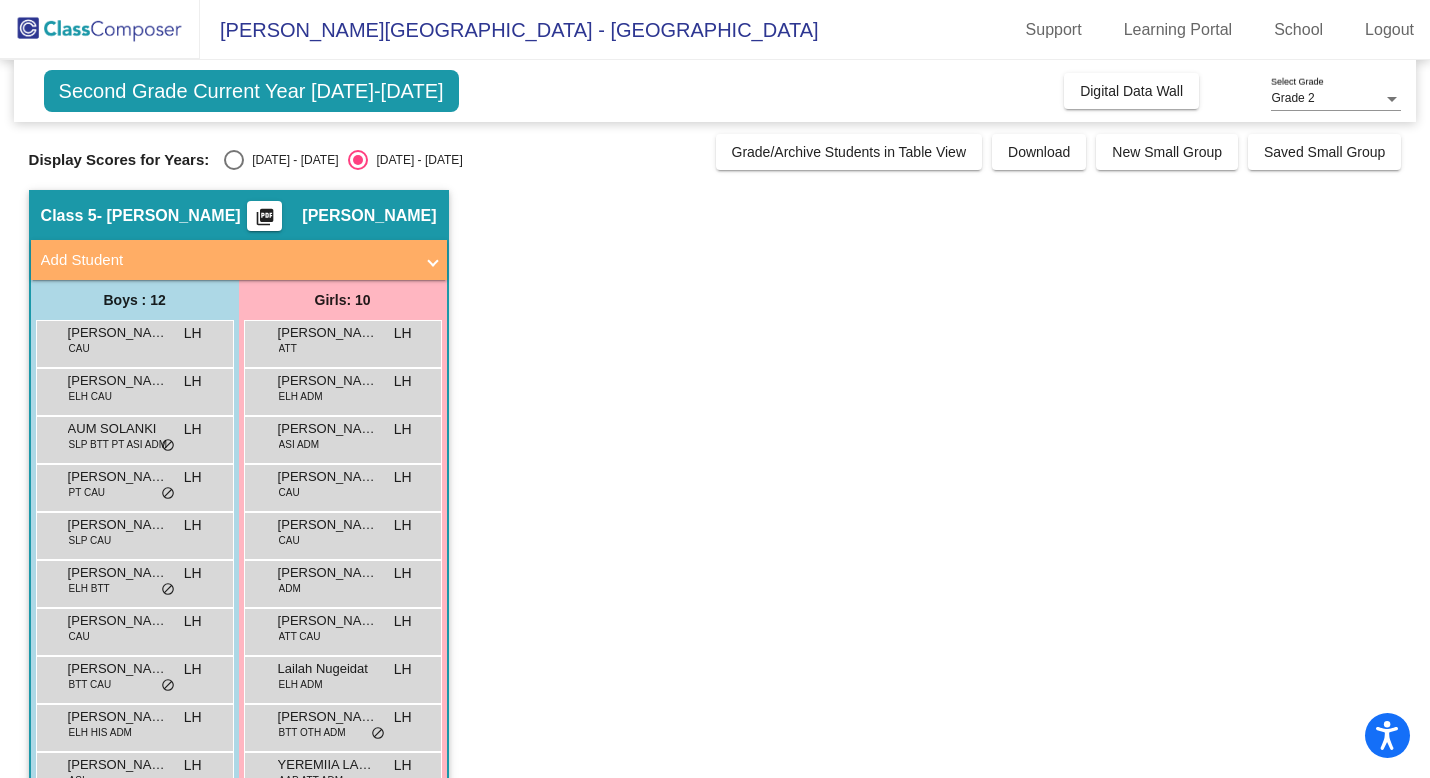 click on "Elizabeth Ide Elementary School - Leeann" 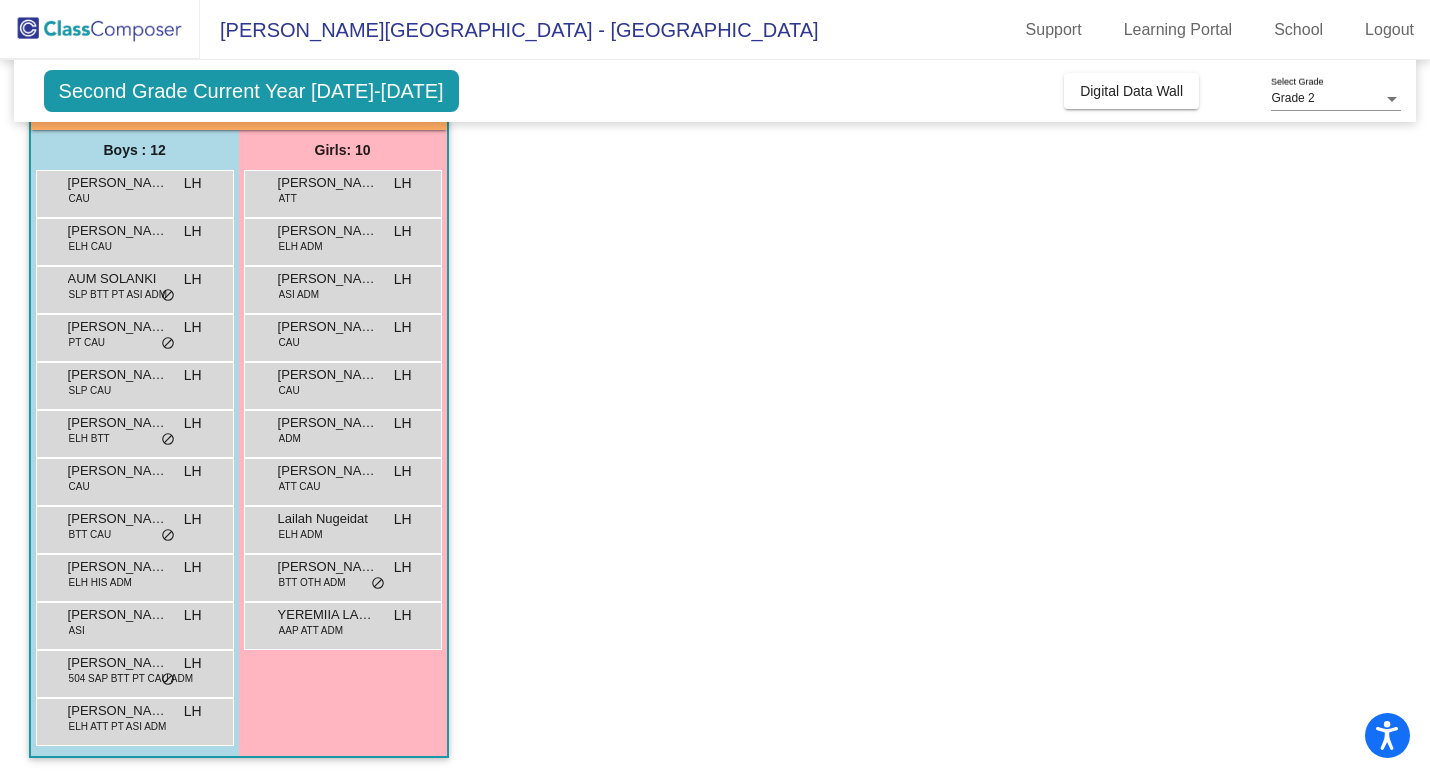 scroll, scrollTop: 0, scrollLeft: 0, axis: both 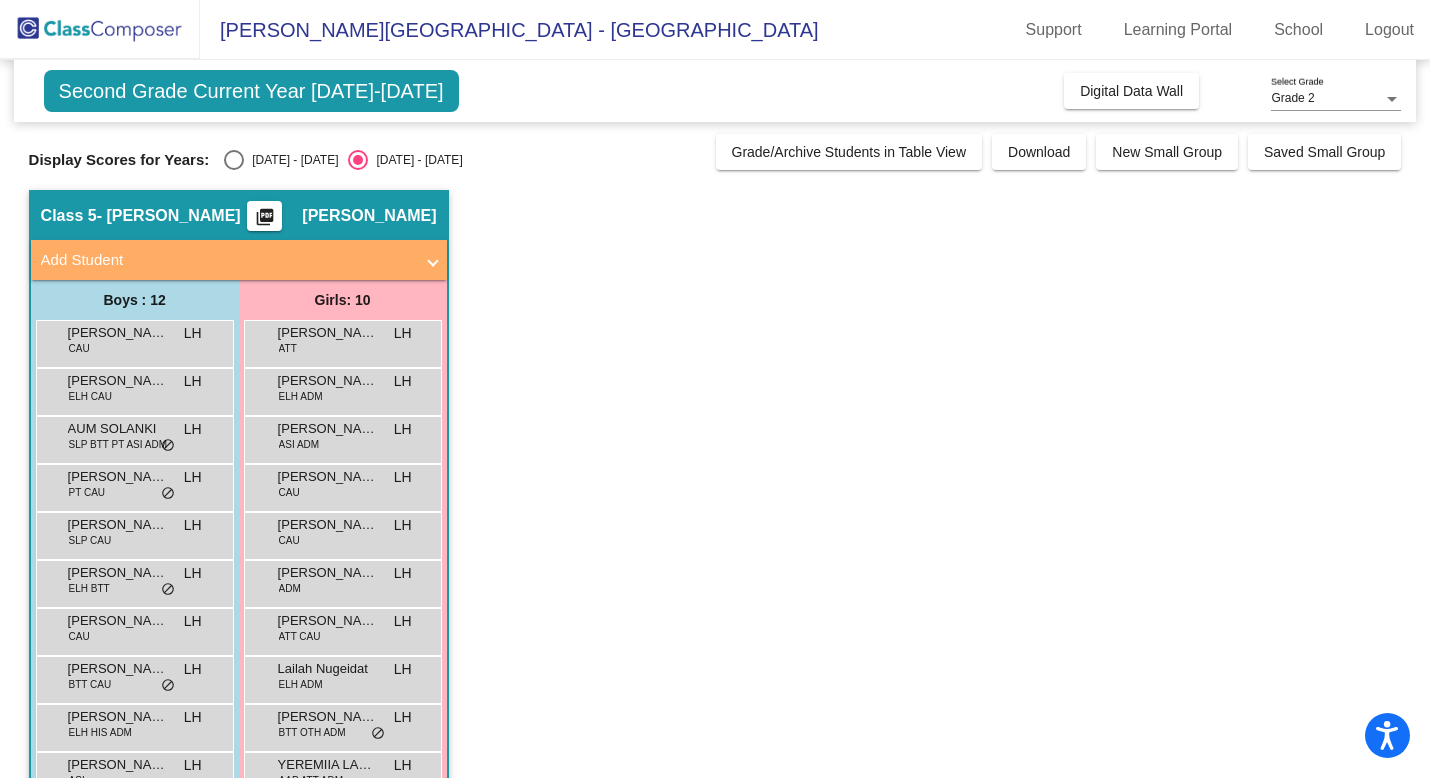 click on "Second Grade Current Year 2025-2026" 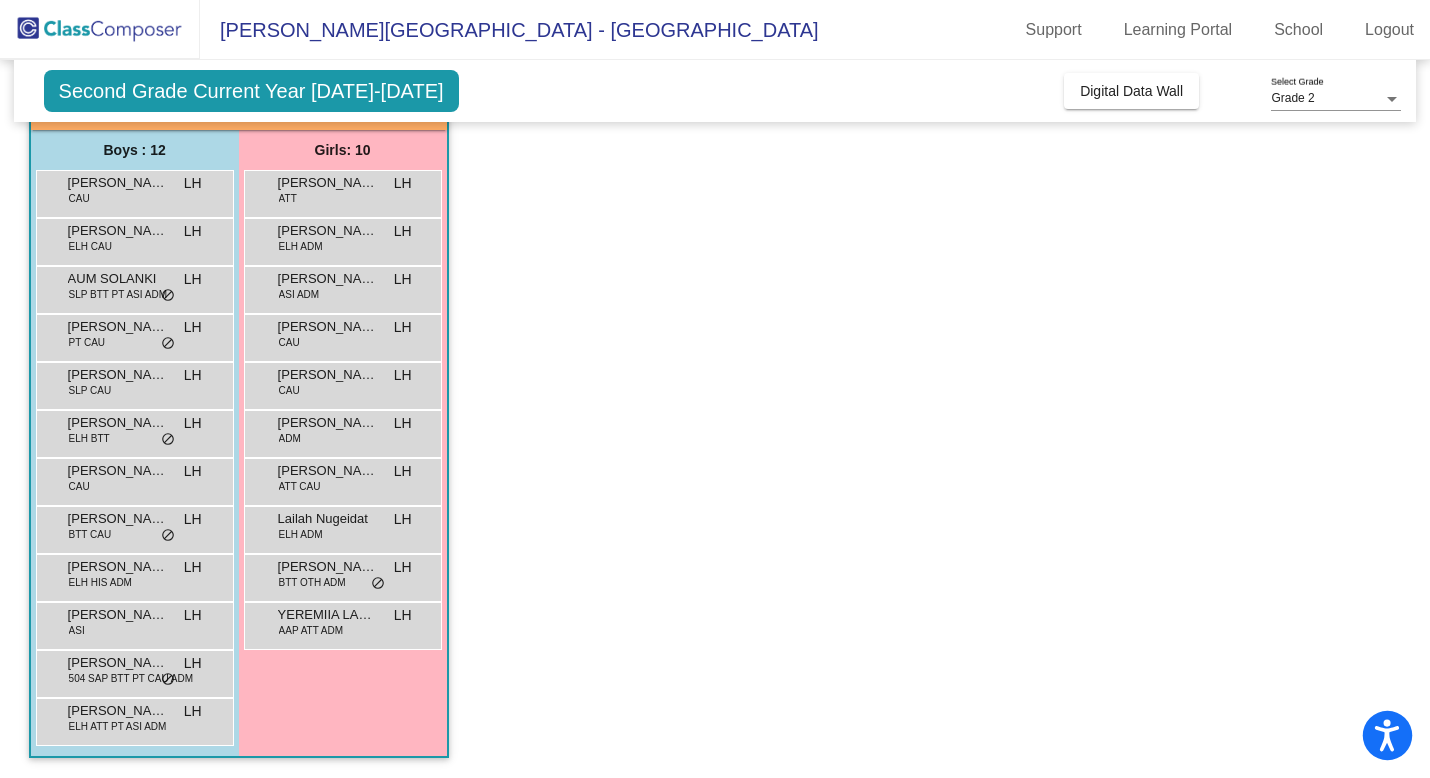 click 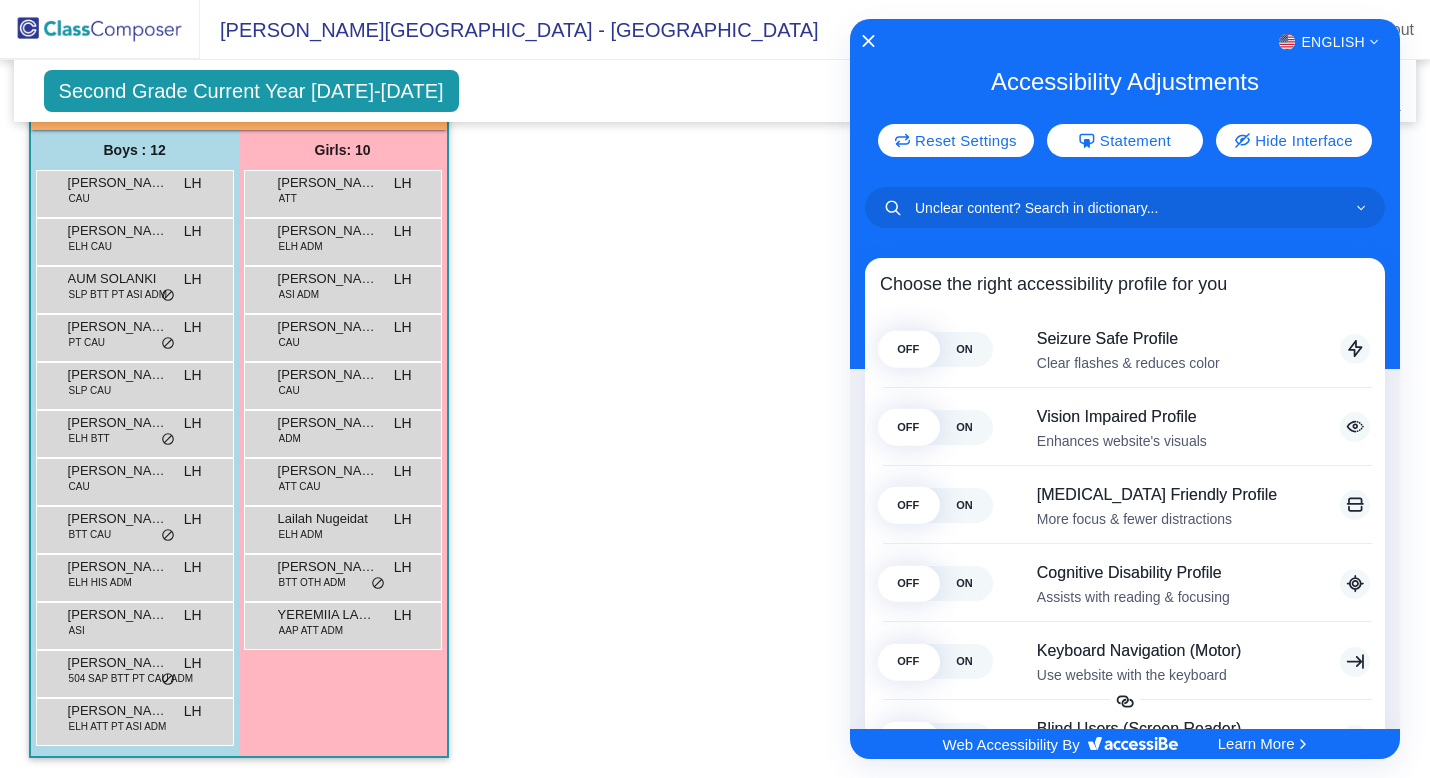 click 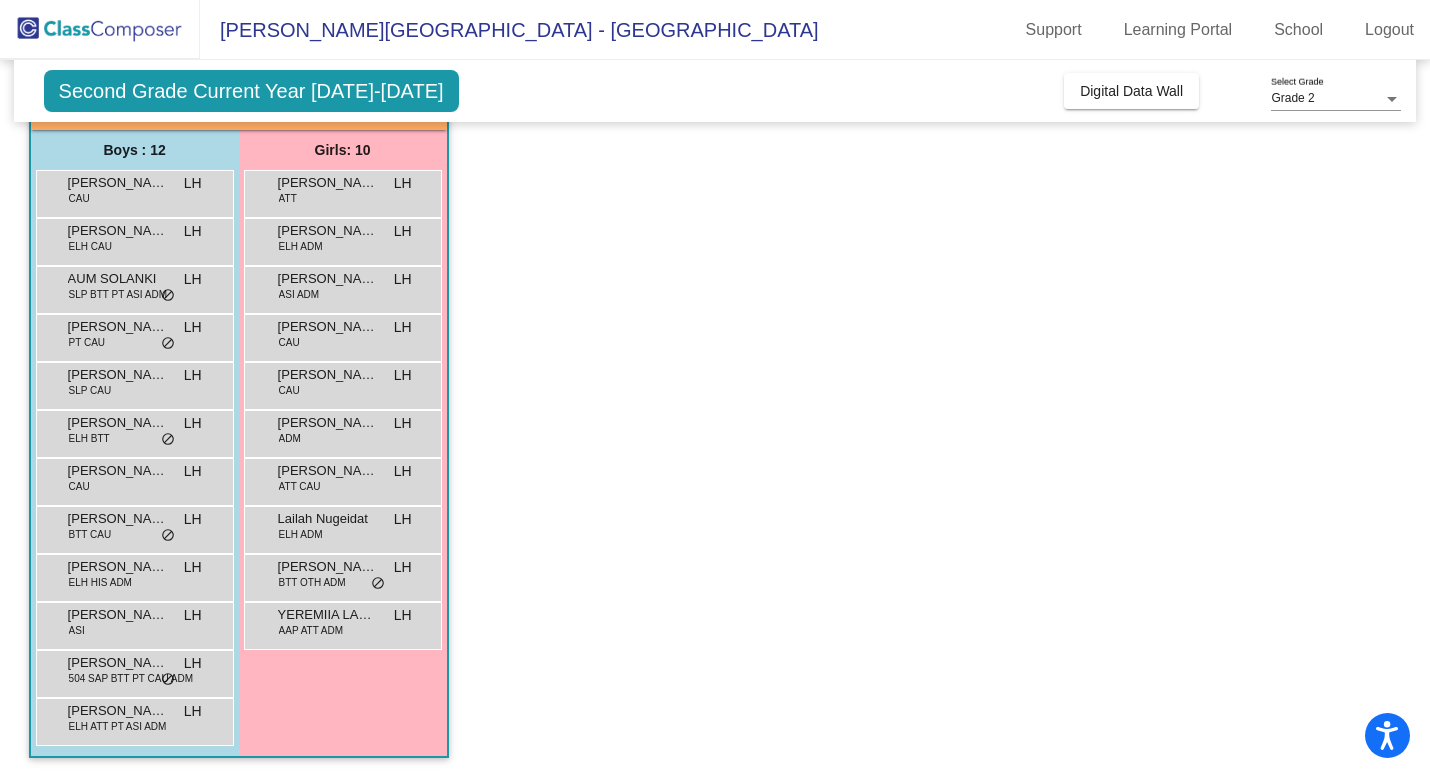 scroll, scrollTop: 0, scrollLeft: 0, axis: both 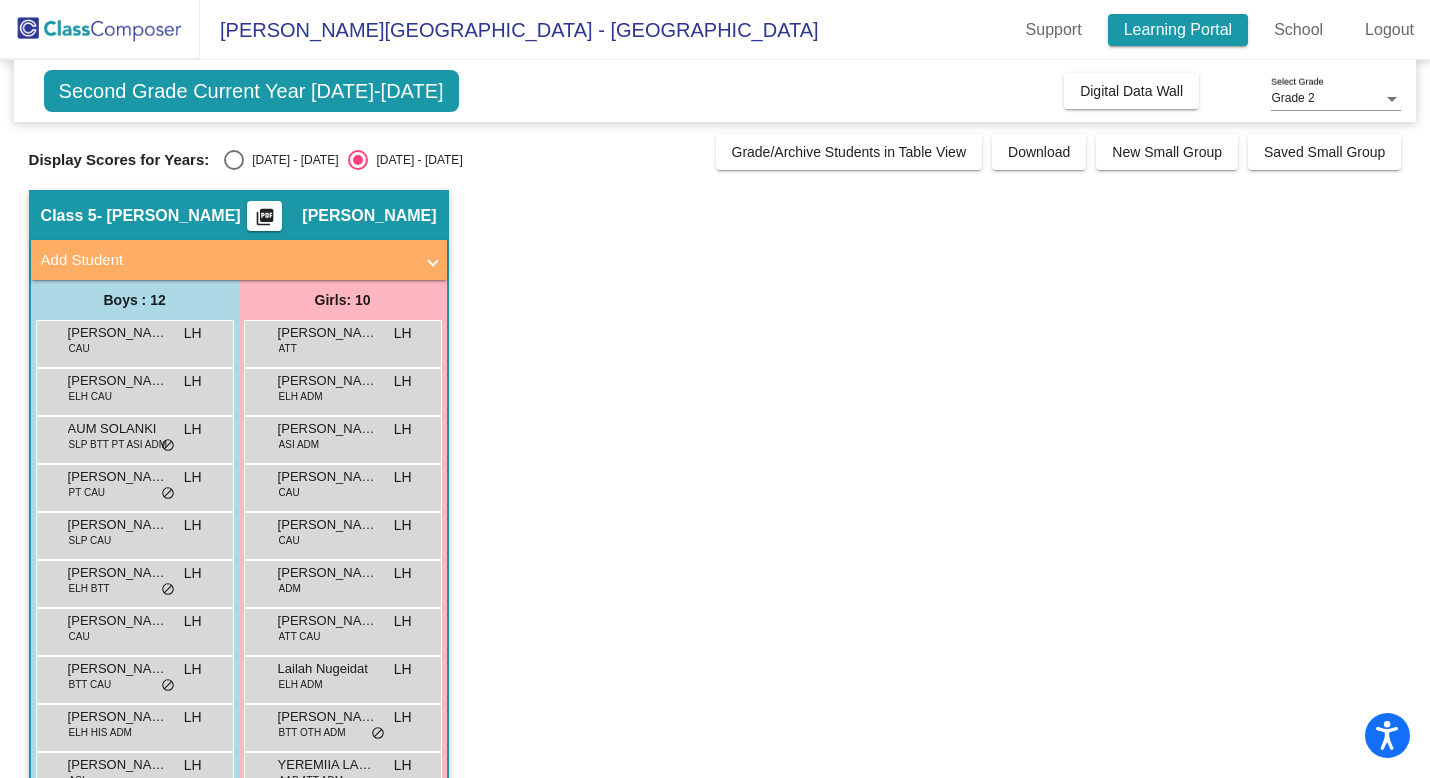 click on "Learning Portal" 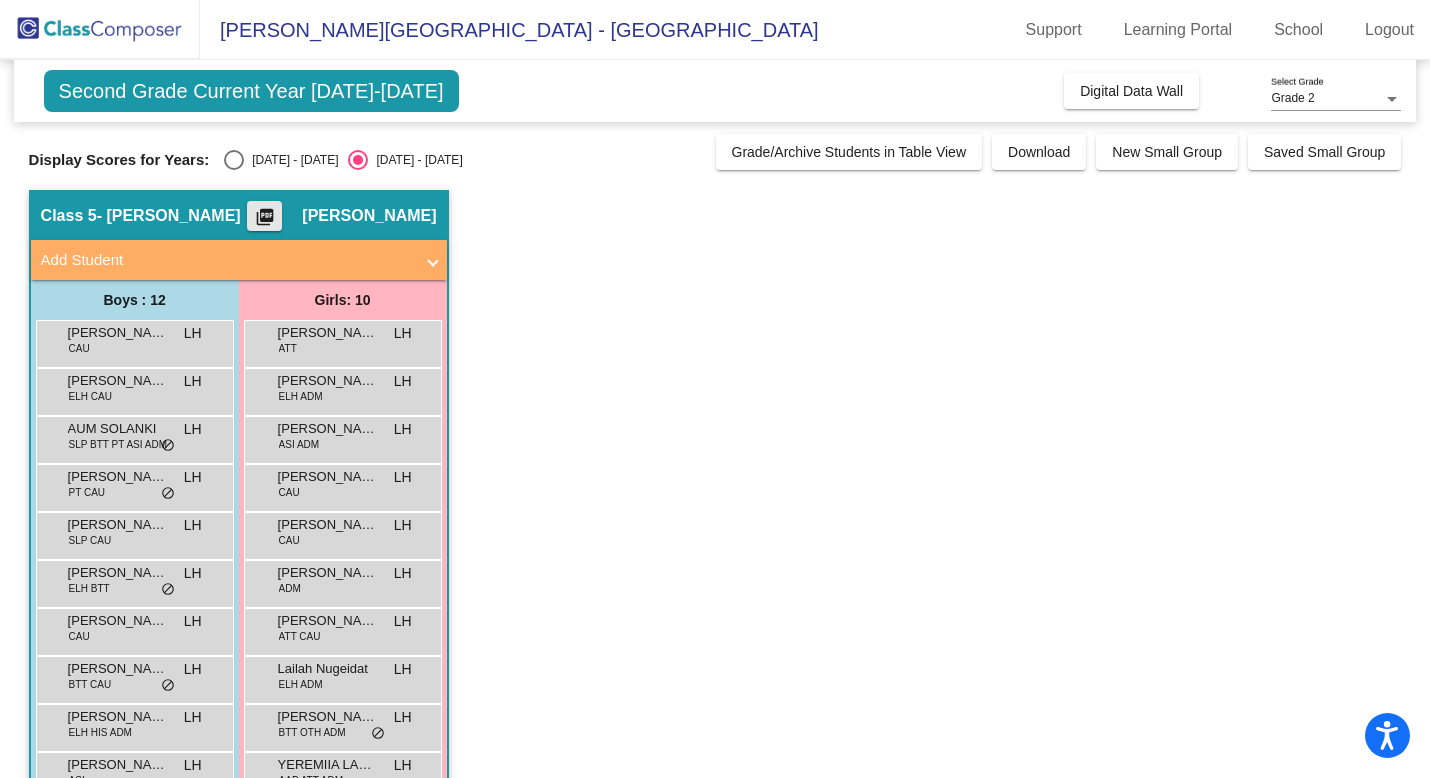 click on "picture_as_pdf" 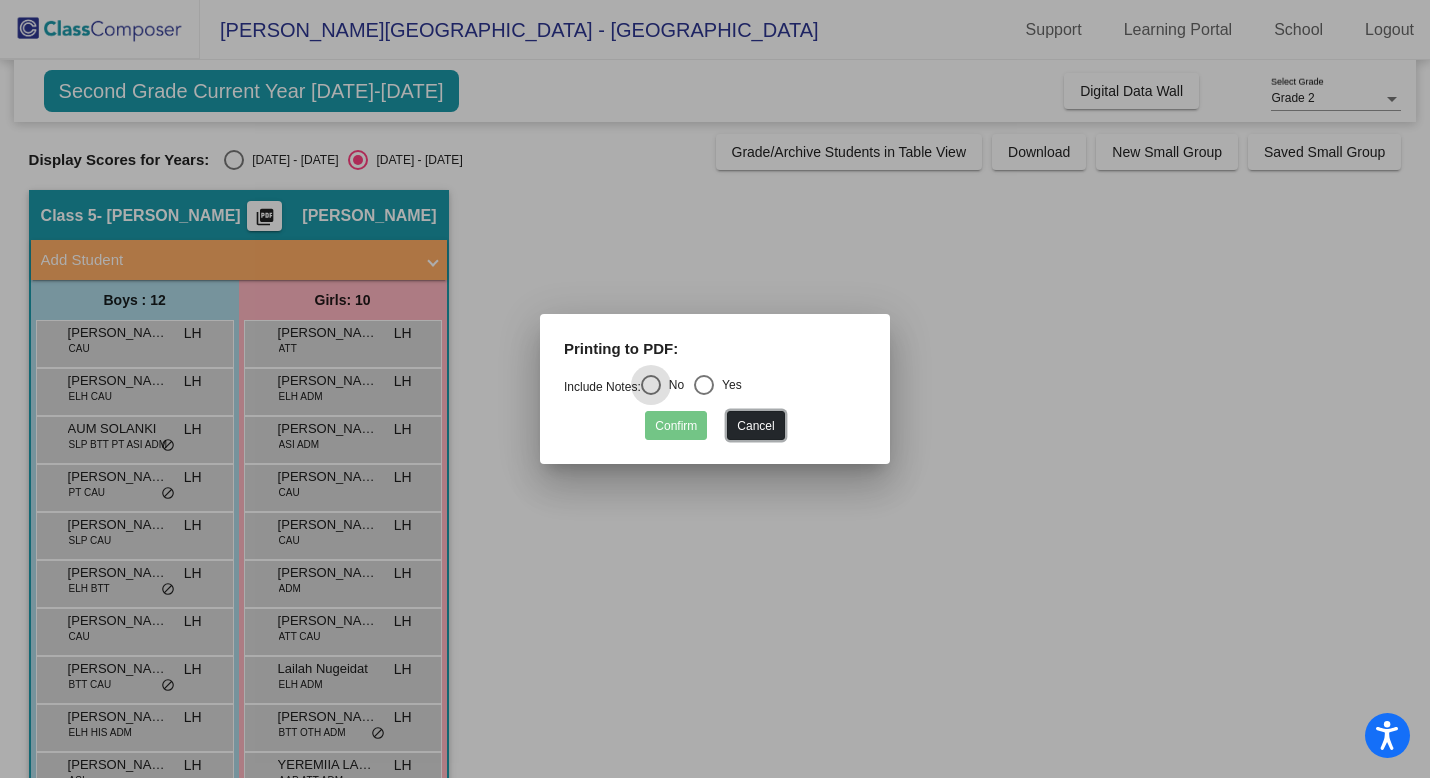 click on "Cancel" at bounding box center (755, 425) 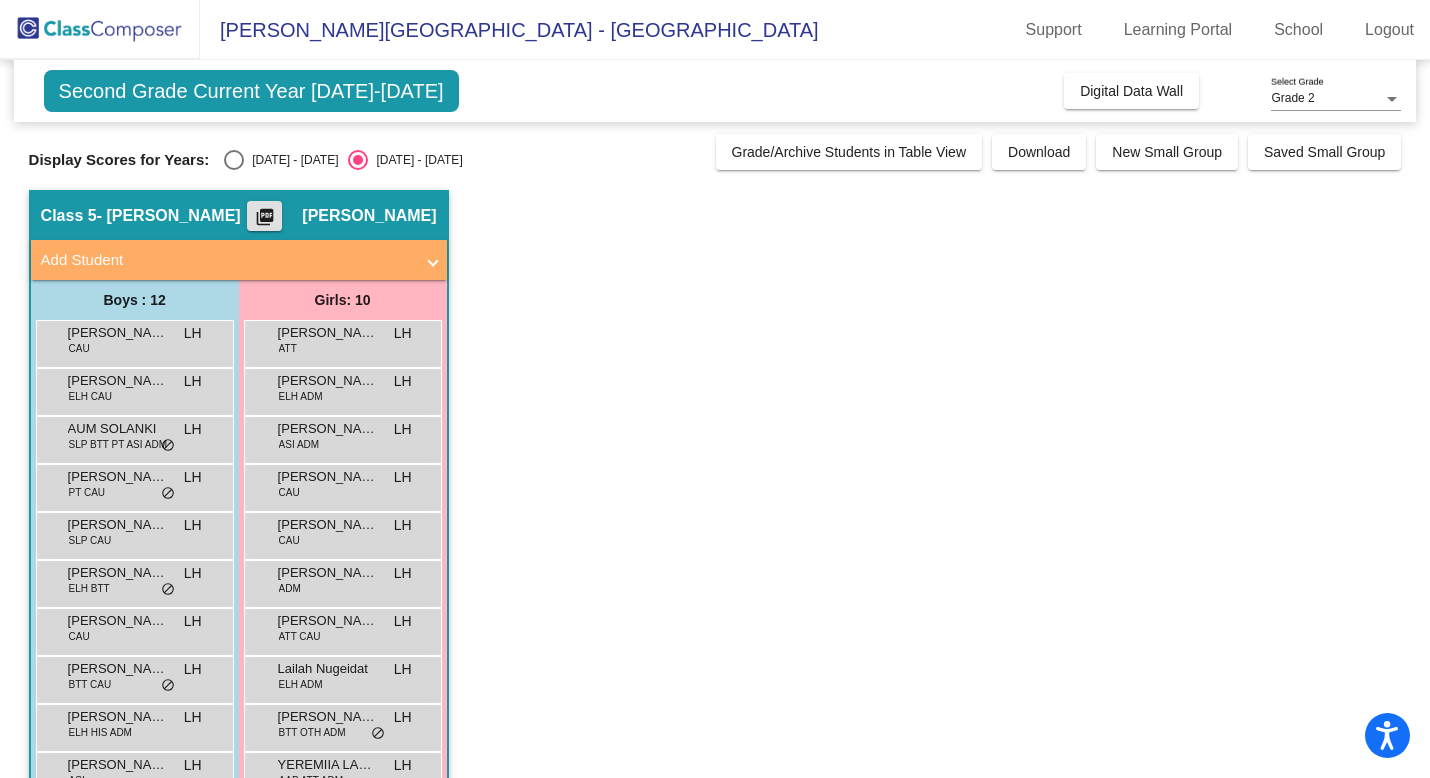 click on "- Harper -ELL" 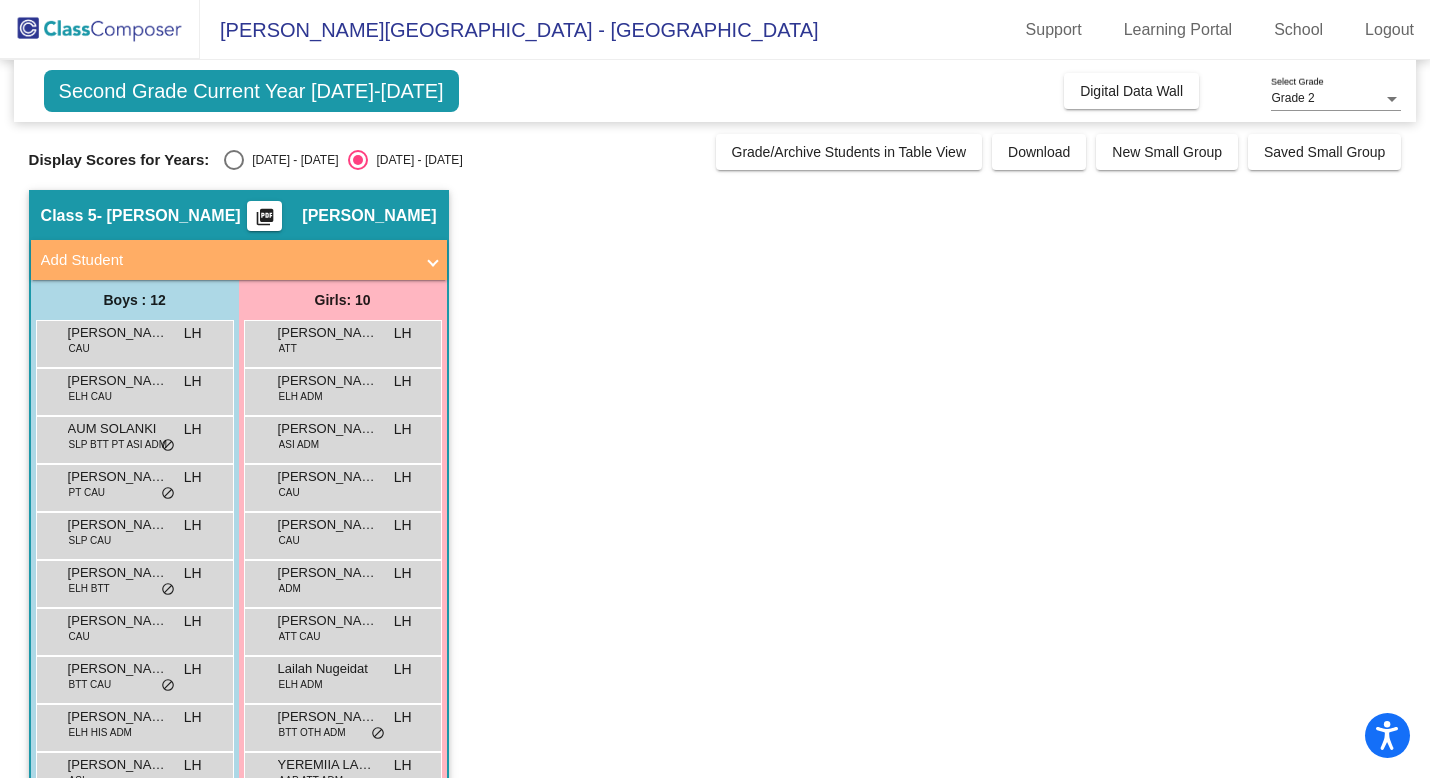 click 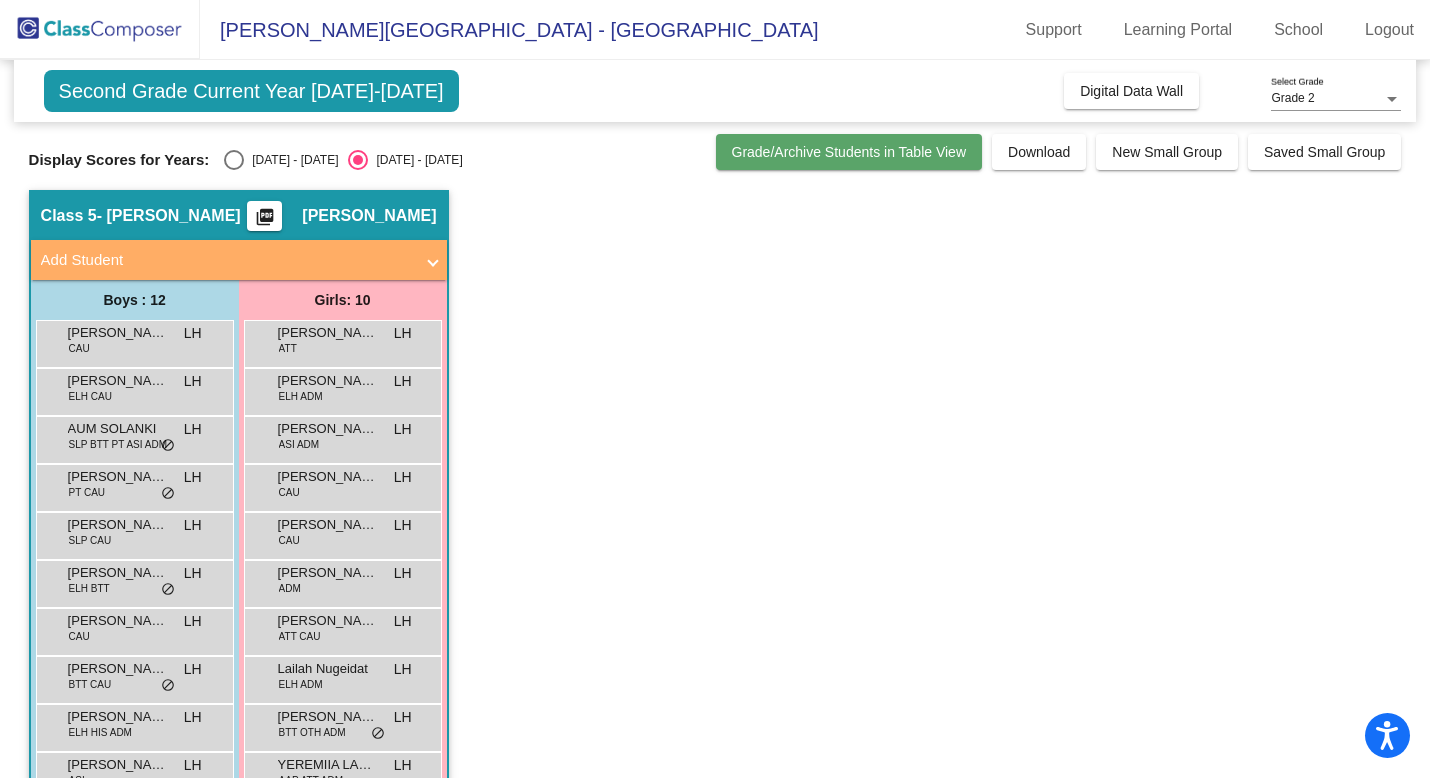click on "Grade/Archive Students in Table View" 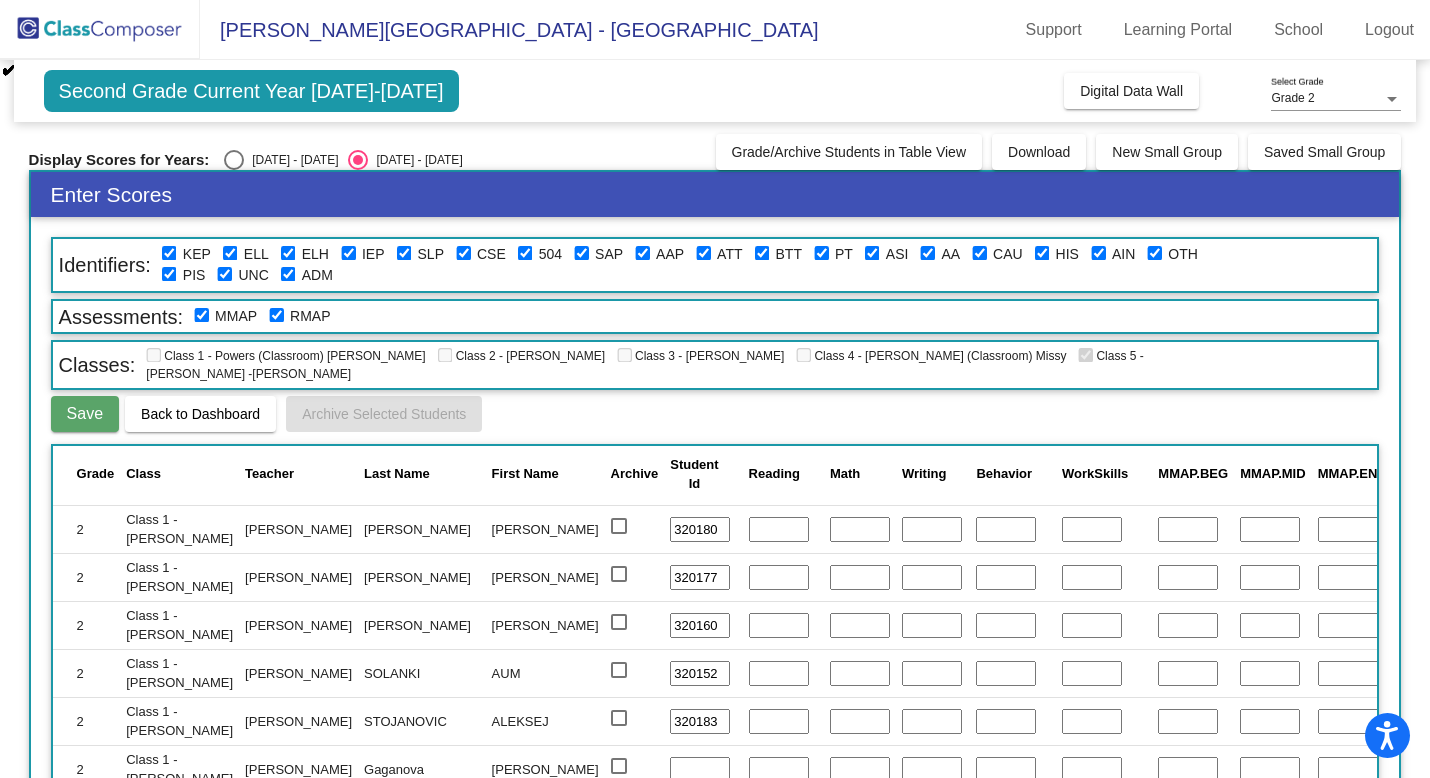 scroll, scrollTop: 904, scrollLeft: 0, axis: vertical 